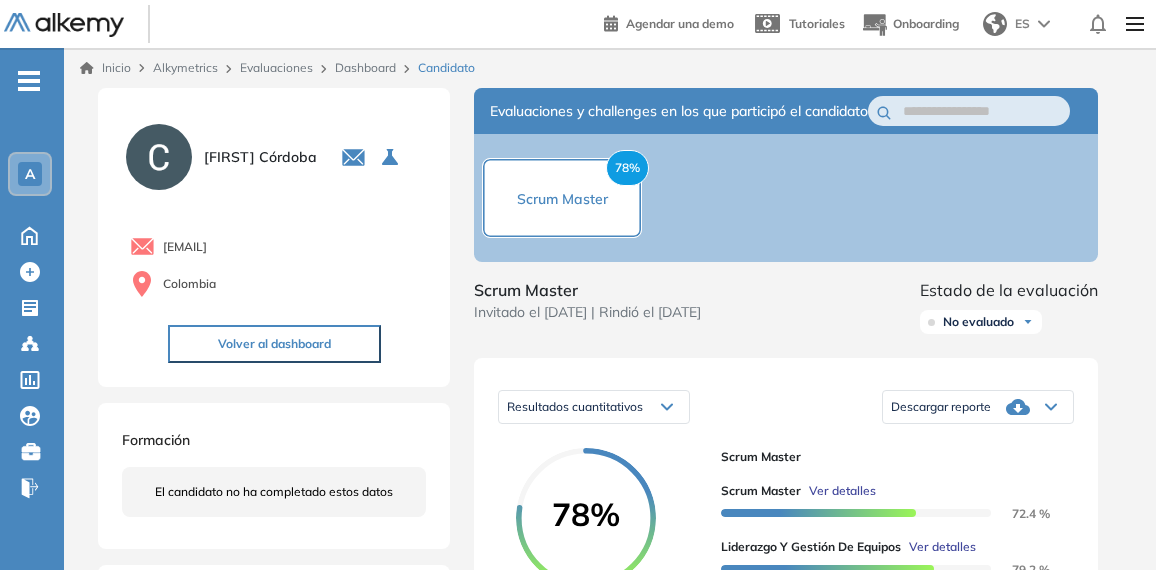 scroll, scrollTop: 0, scrollLeft: 0, axis: both 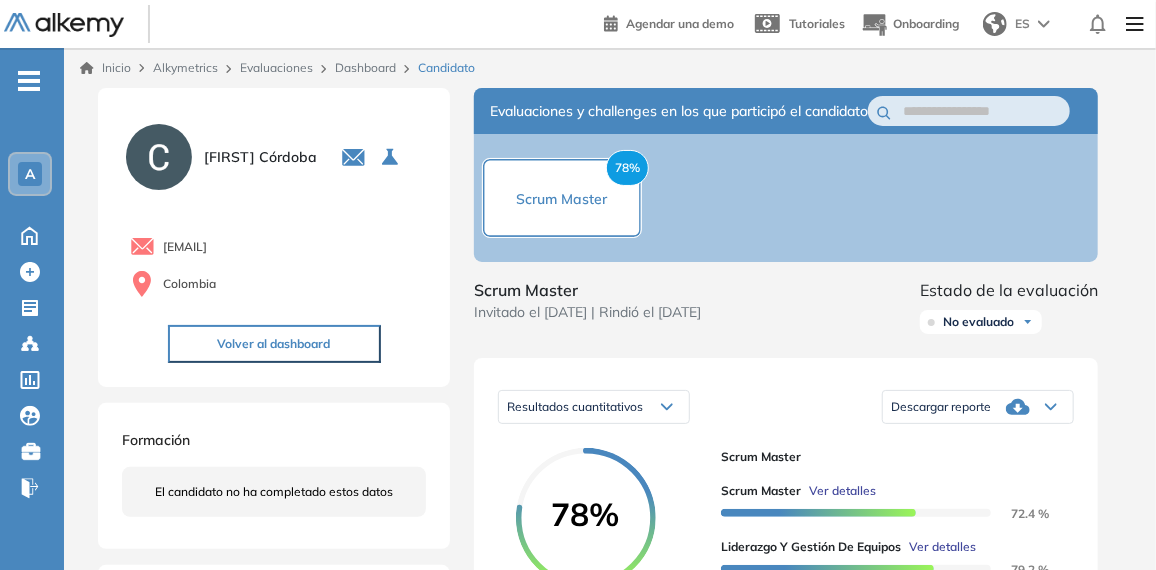 click on "Inicio" at bounding box center (105, 68) 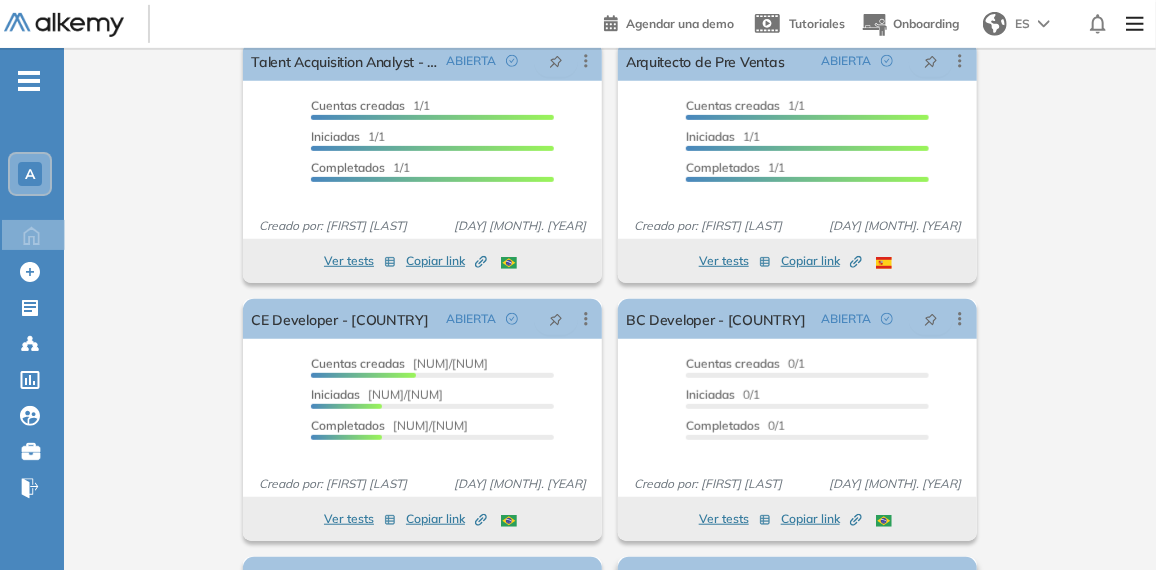 scroll, scrollTop: 0, scrollLeft: 0, axis: both 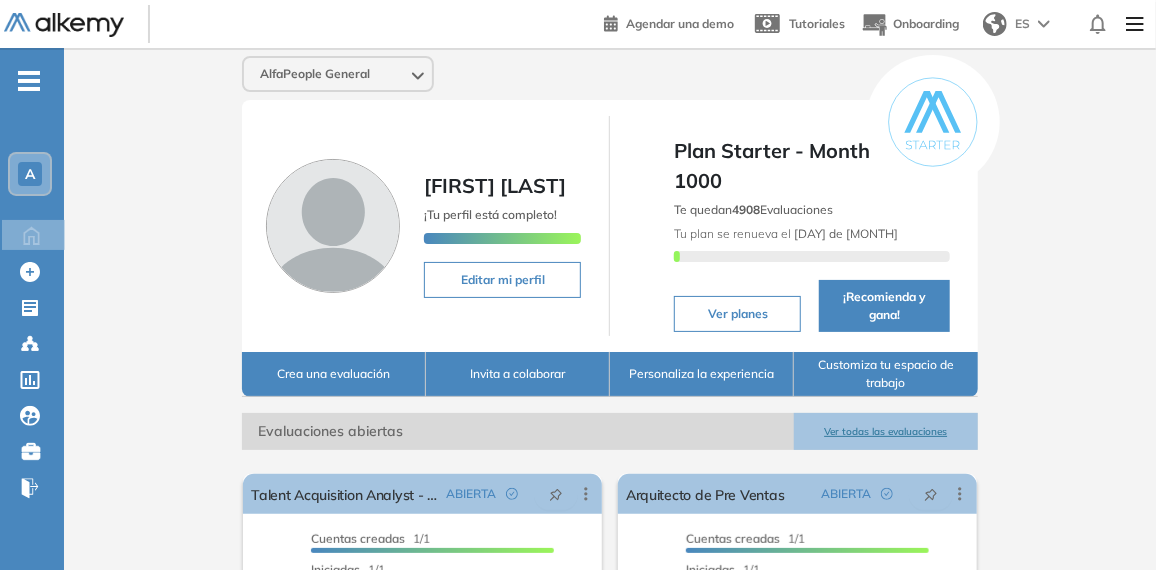 click on "Ver todas las evaluaciones" at bounding box center (886, 431) 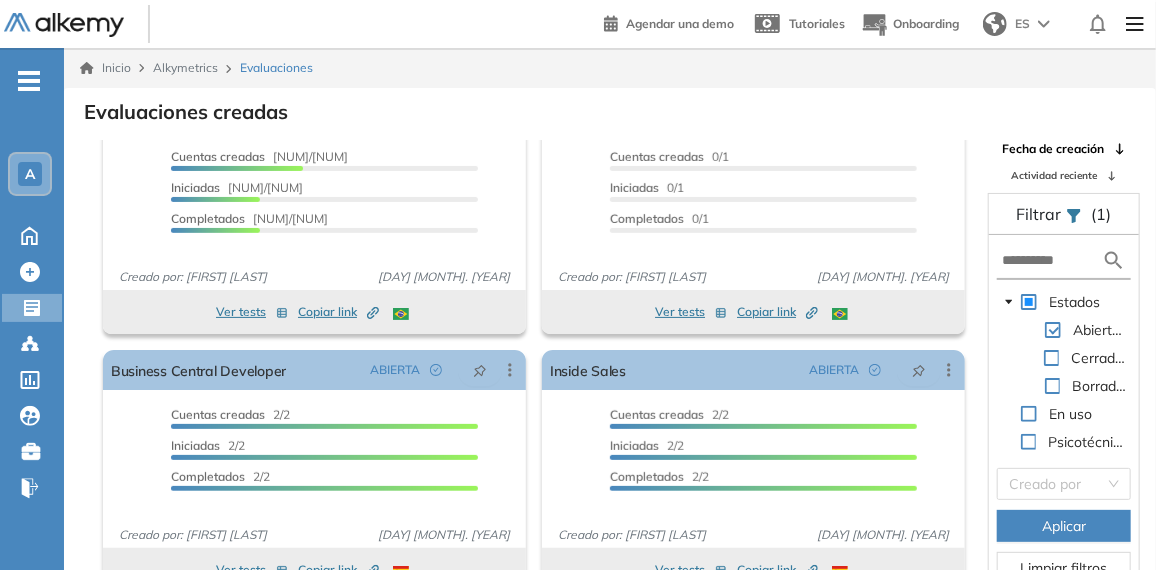 scroll, scrollTop: 317, scrollLeft: 0, axis: vertical 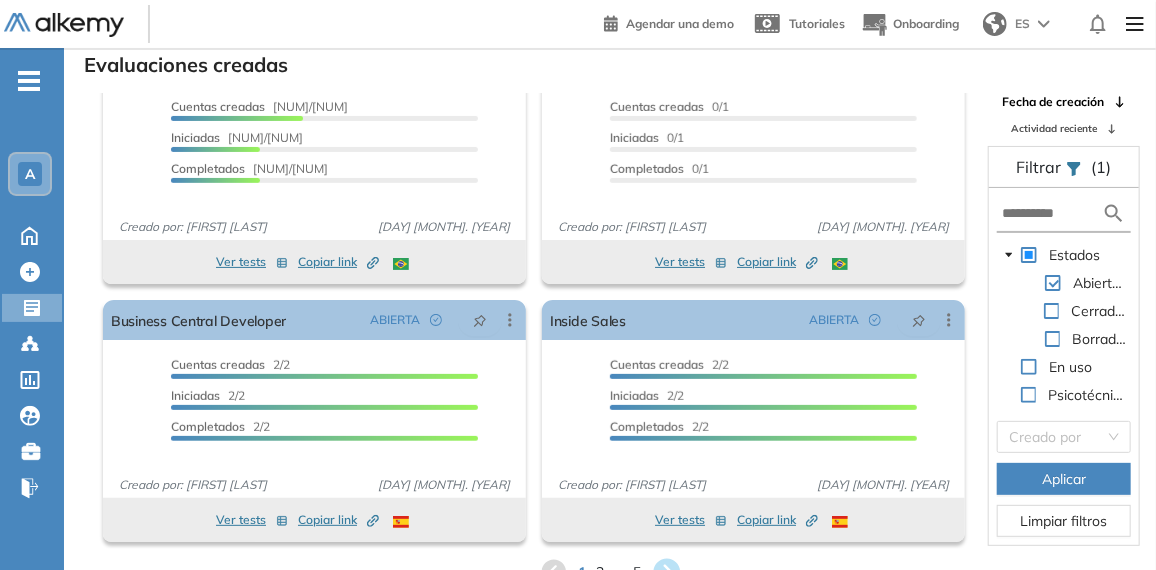 click 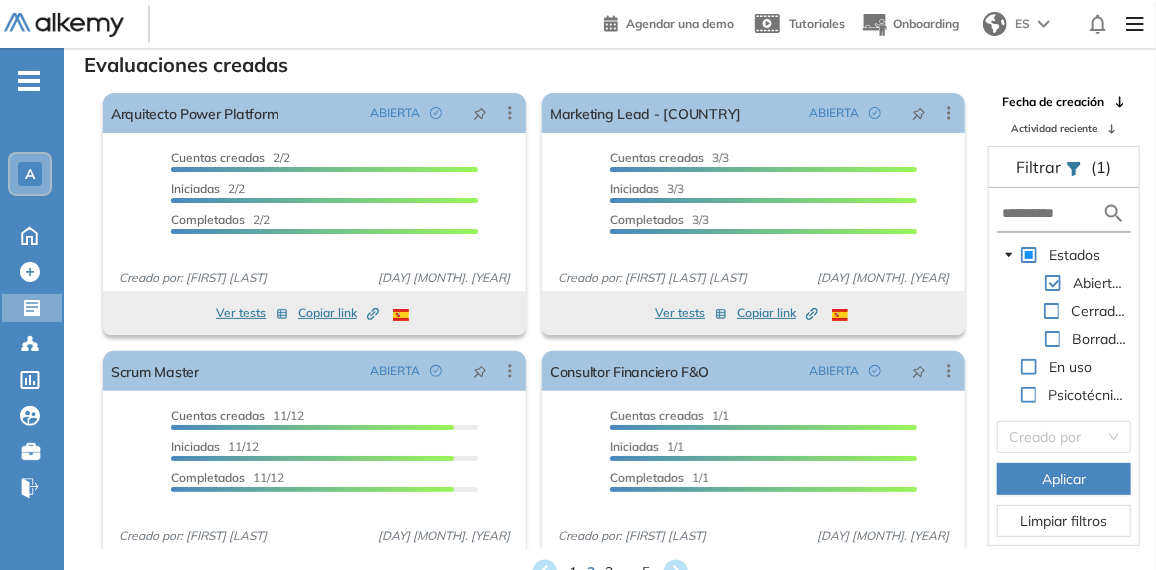 scroll, scrollTop: 0, scrollLeft: 0, axis: both 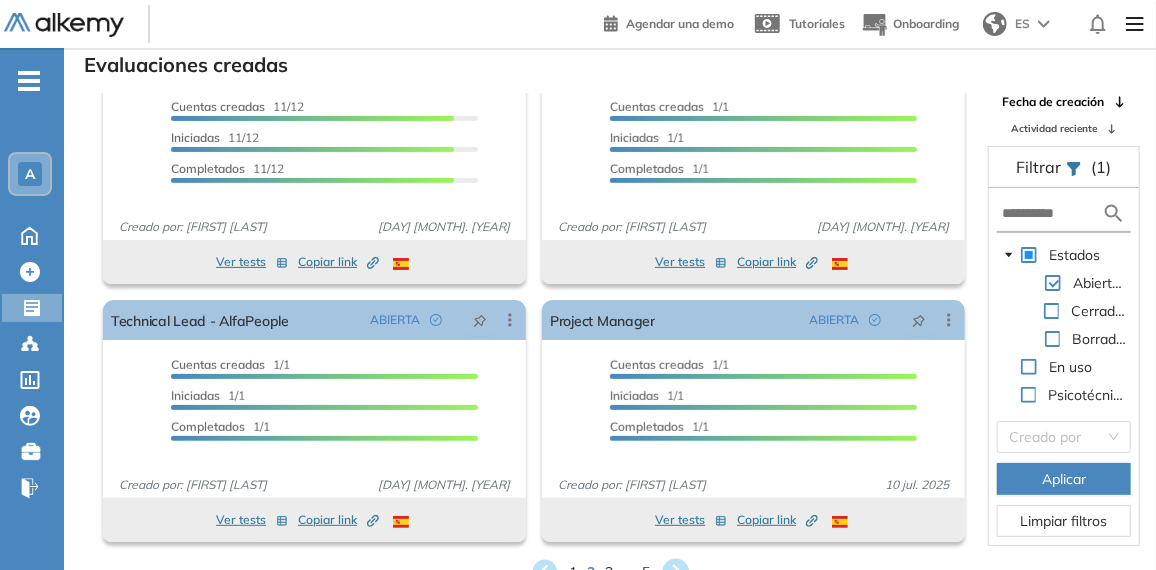 click 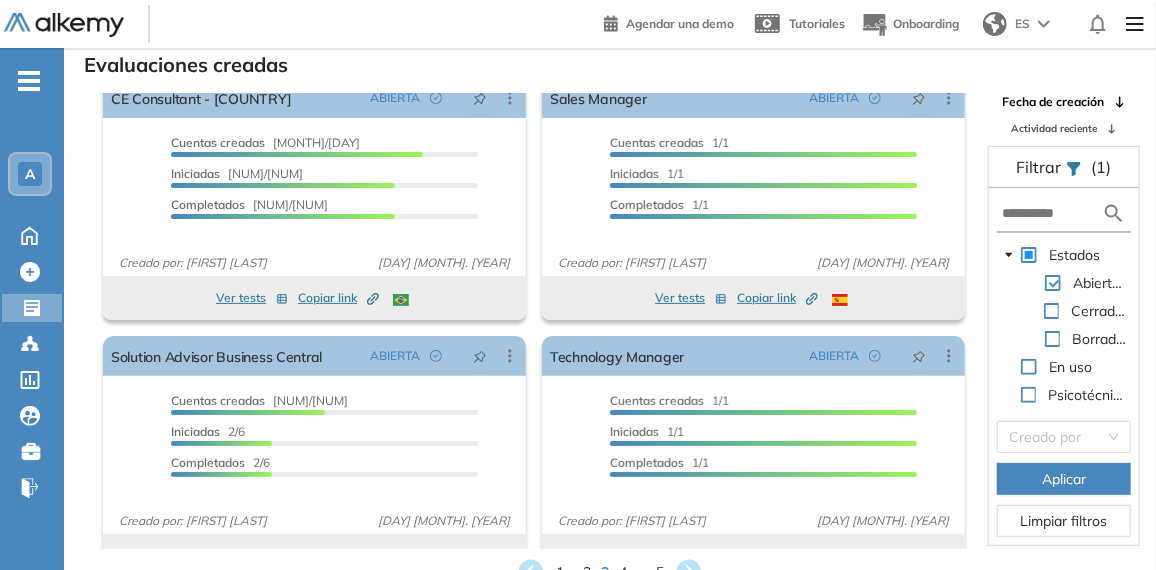 scroll, scrollTop: 0, scrollLeft: 0, axis: both 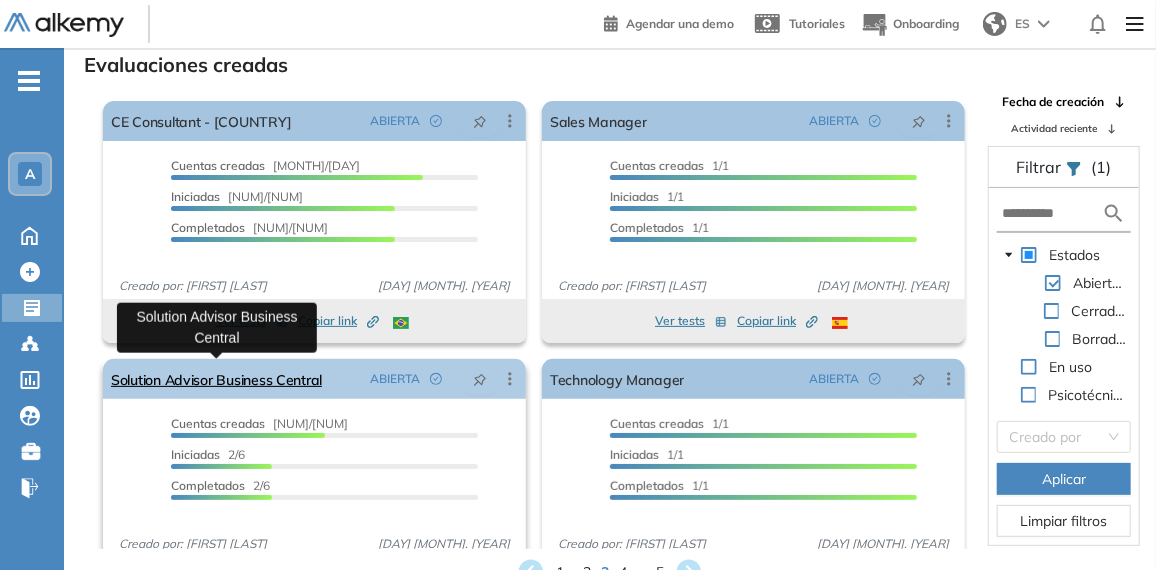 click on "Solution Advisor Business Central" at bounding box center [216, 379] 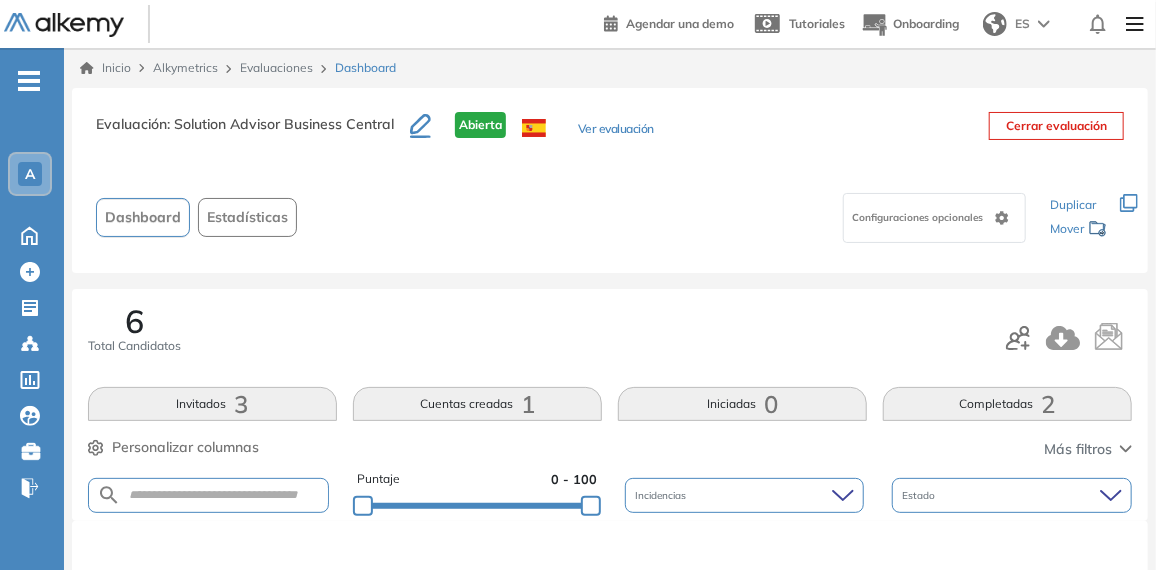 scroll, scrollTop: 169, scrollLeft: 0, axis: vertical 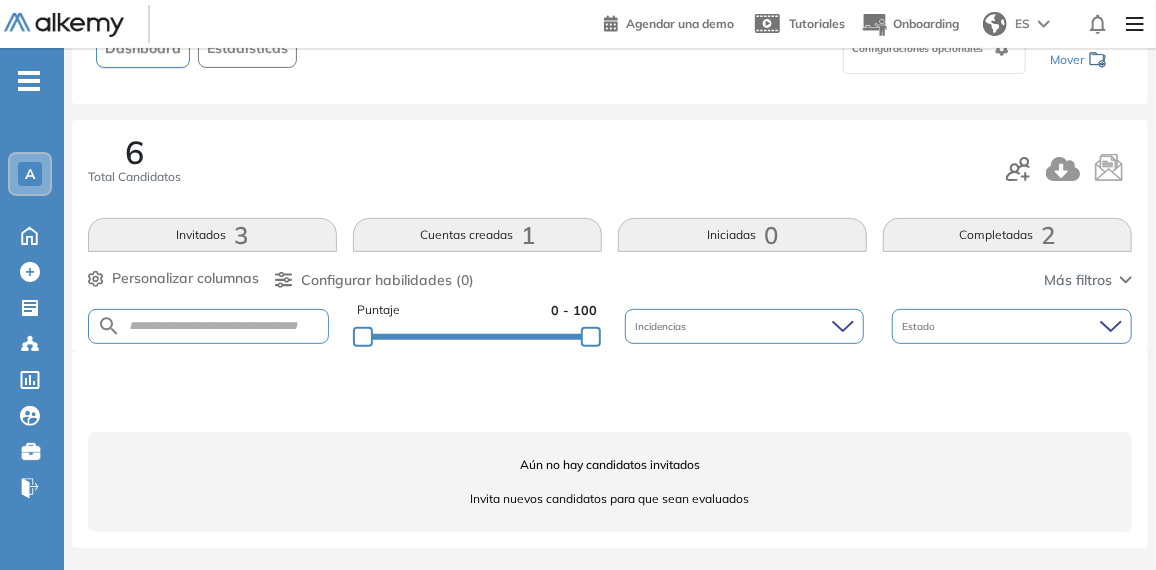 click on "Cuentas creadas 1" at bounding box center (477, 235) 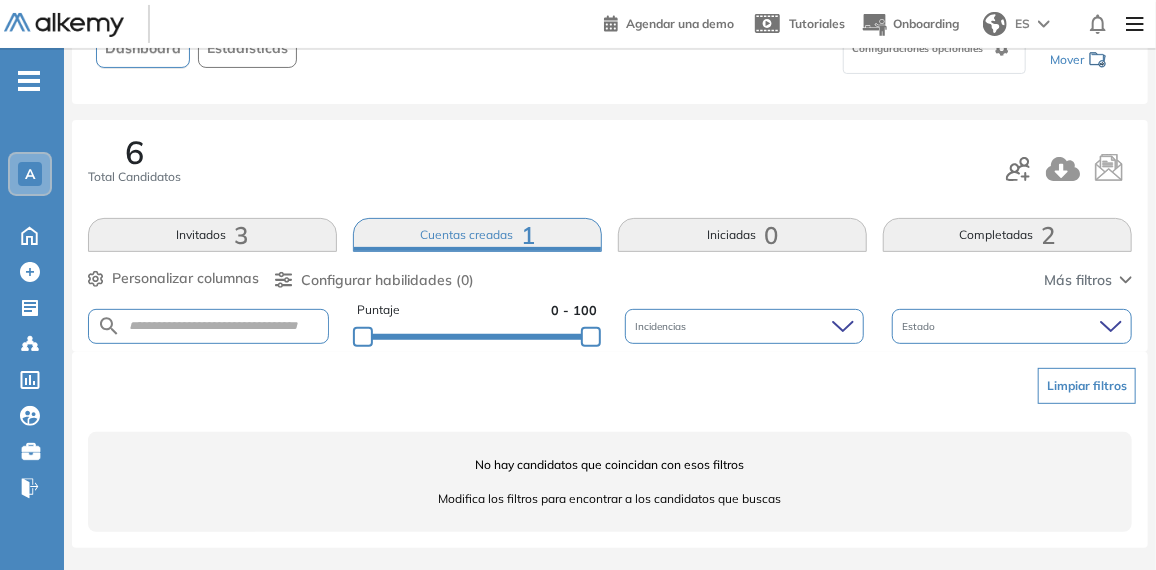 click on "Invitados 3" at bounding box center (212, 235) 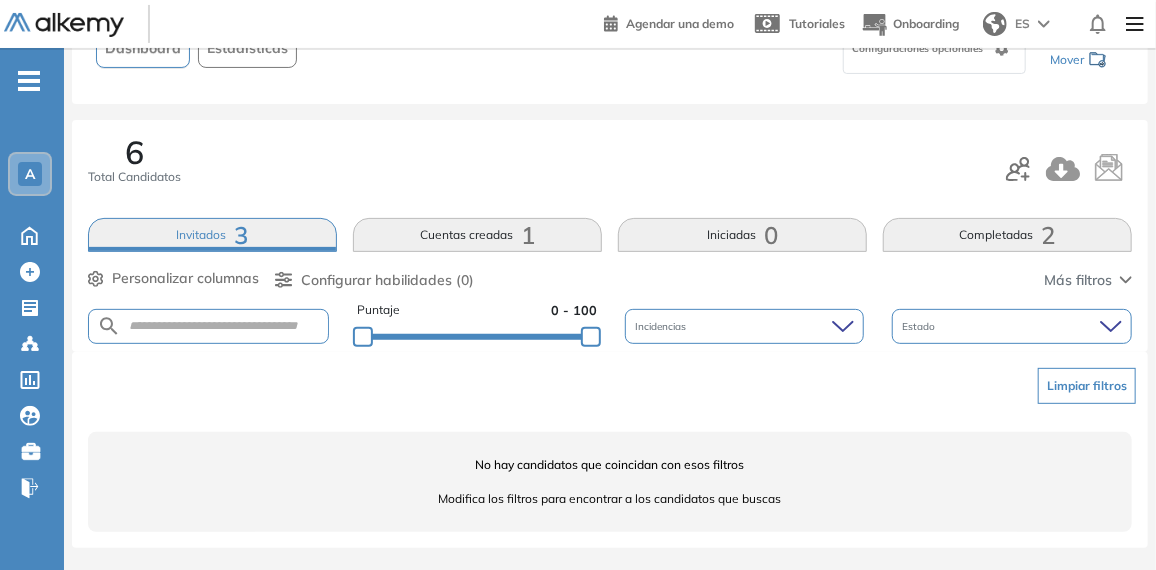 scroll, scrollTop: 69, scrollLeft: 0, axis: vertical 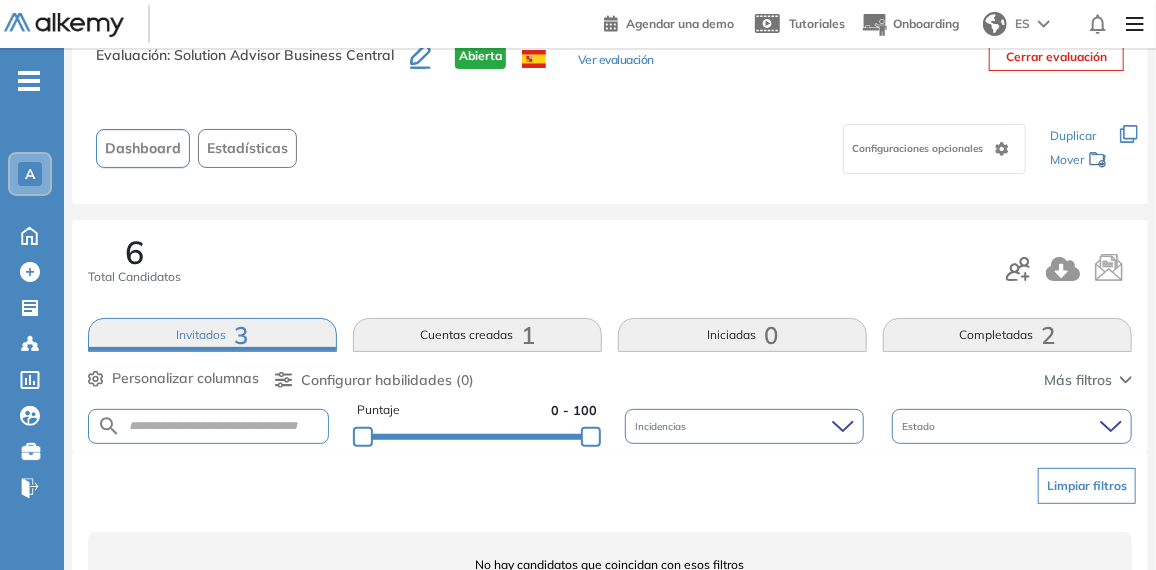 click on "Completadas 2" at bounding box center [1007, 335] 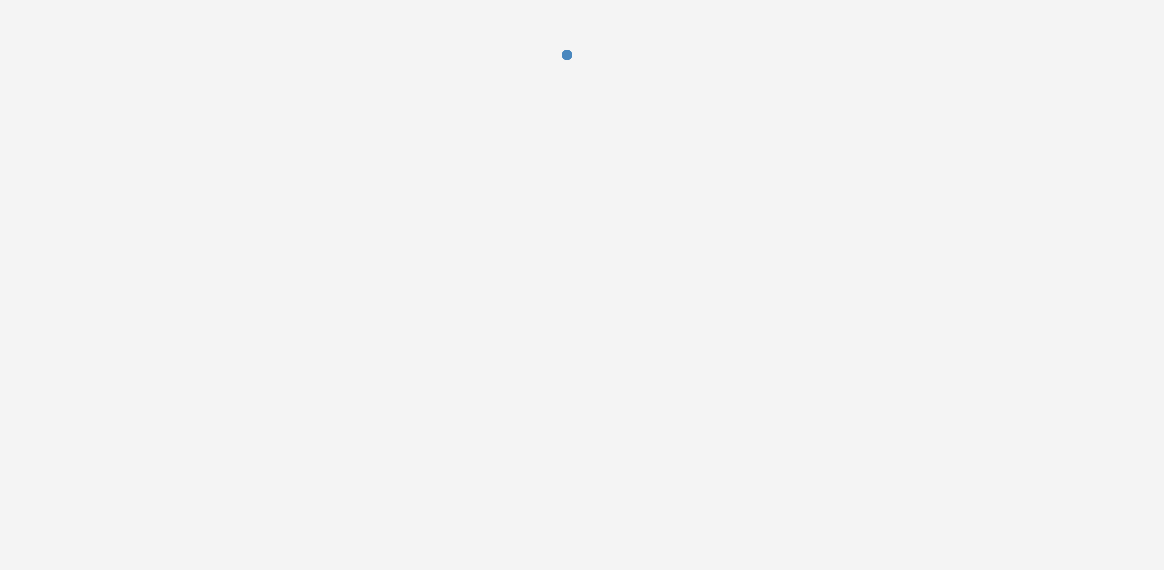 scroll, scrollTop: 0, scrollLeft: 0, axis: both 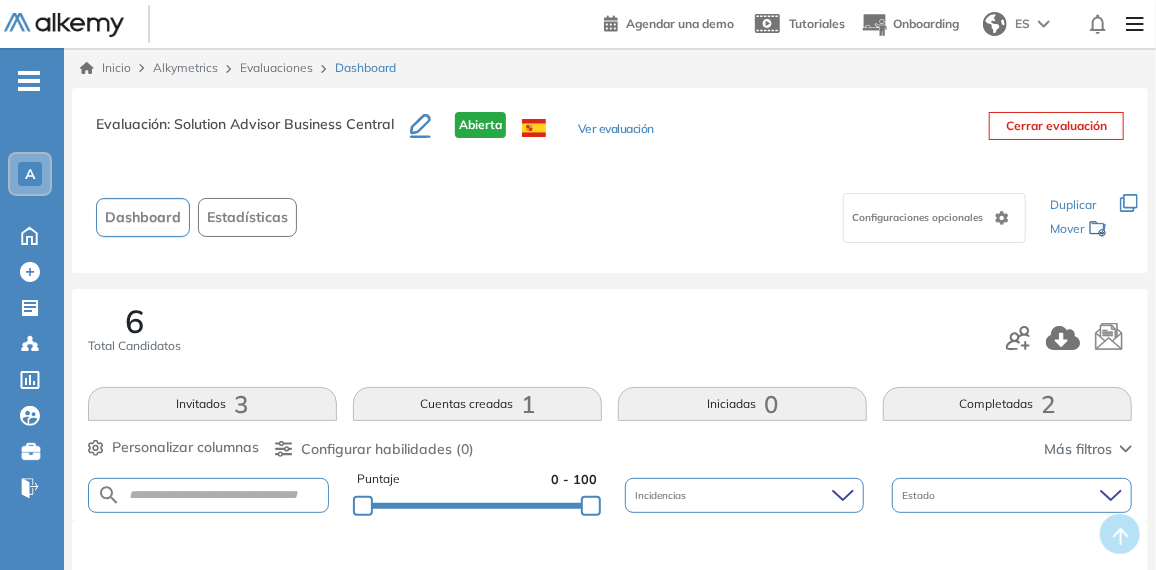 click on "Evaluaciones" at bounding box center [276, 67] 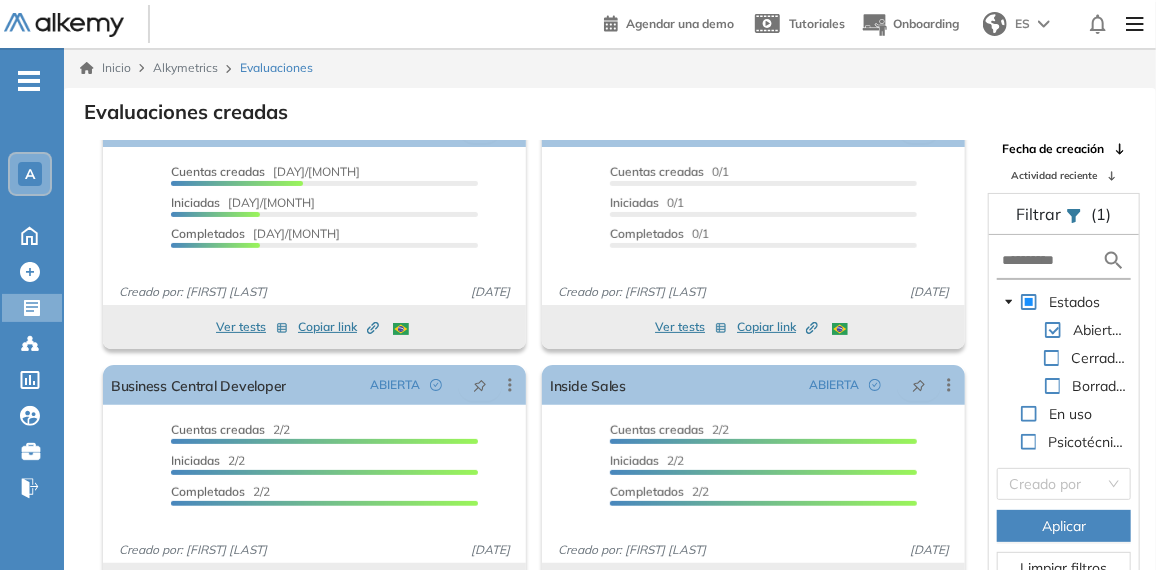 scroll, scrollTop: 317, scrollLeft: 0, axis: vertical 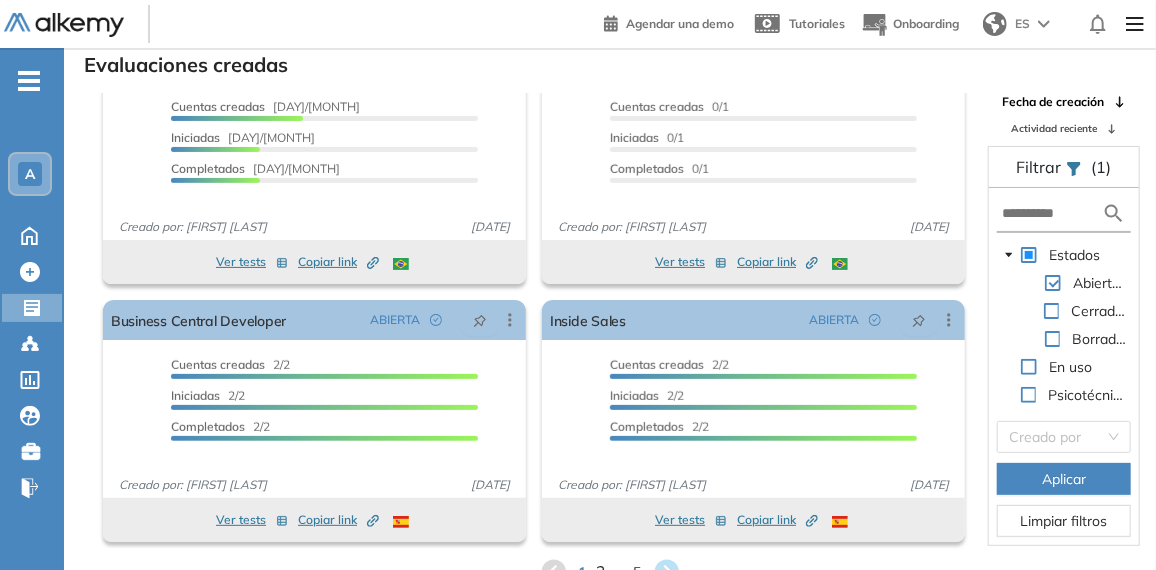 click on "2" at bounding box center (600, 571) 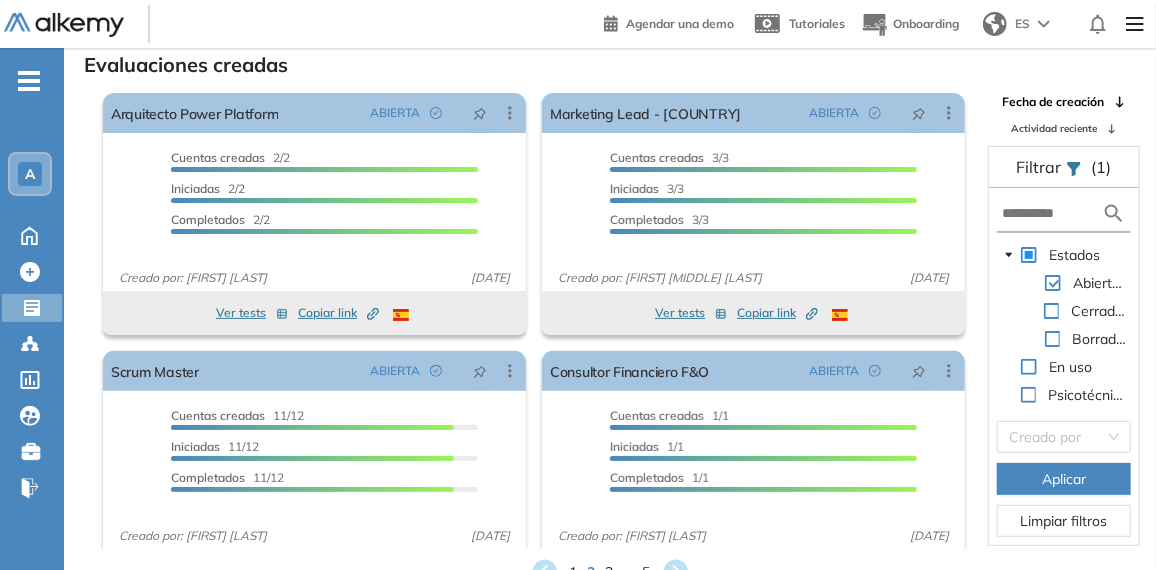 scroll, scrollTop: 0, scrollLeft: 0, axis: both 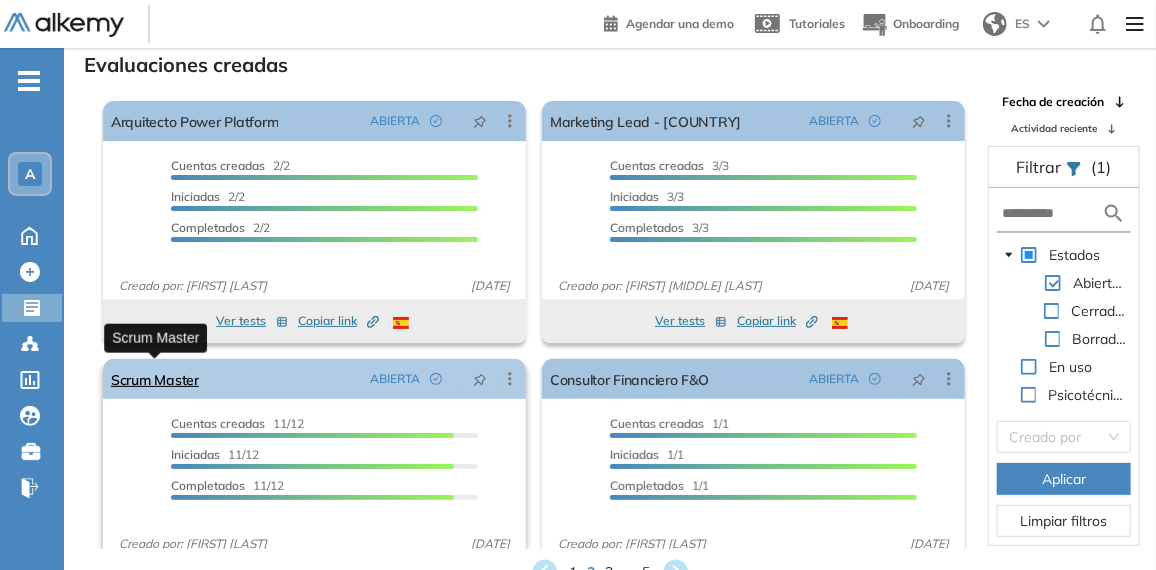 click on "Scrum Master" at bounding box center [155, 379] 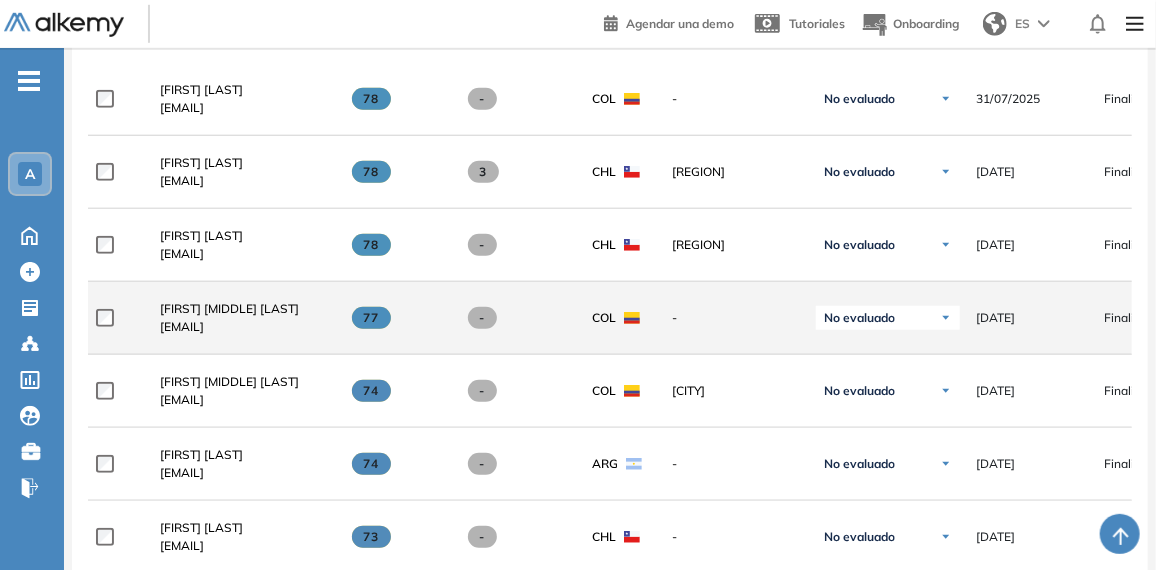 scroll, scrollTop: 499, scrollLeft: 0, axis: vertical 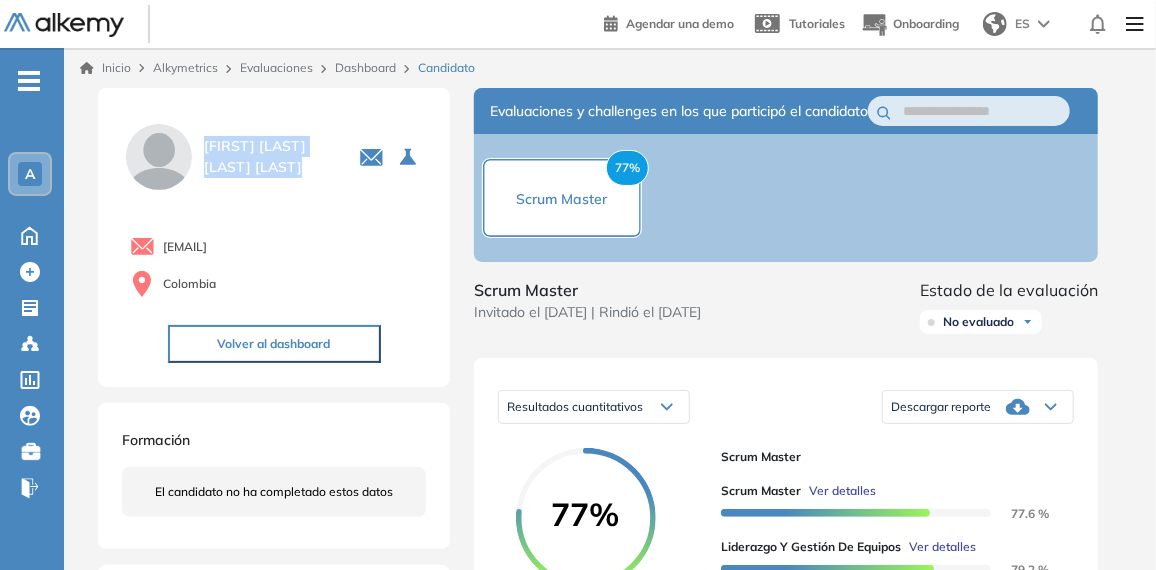 drag, startPoint x: 204, startPoint y: 141, endPoint x: 309, endPoint y: 161, distance: 106.887794 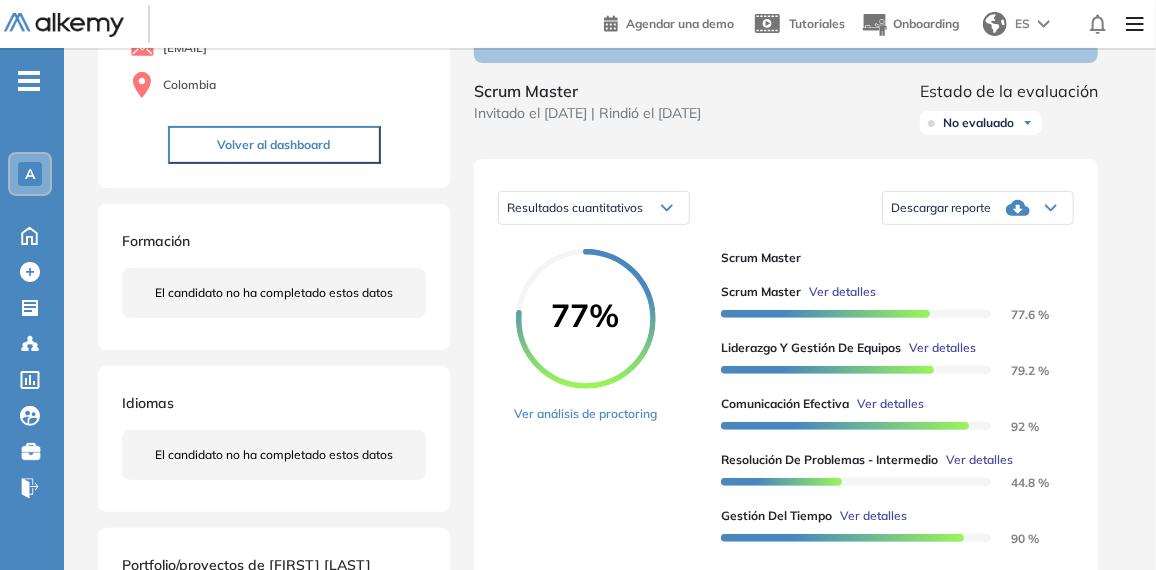 scroll, scrollTop: 199, scrollLeft: 0, axis: vertical 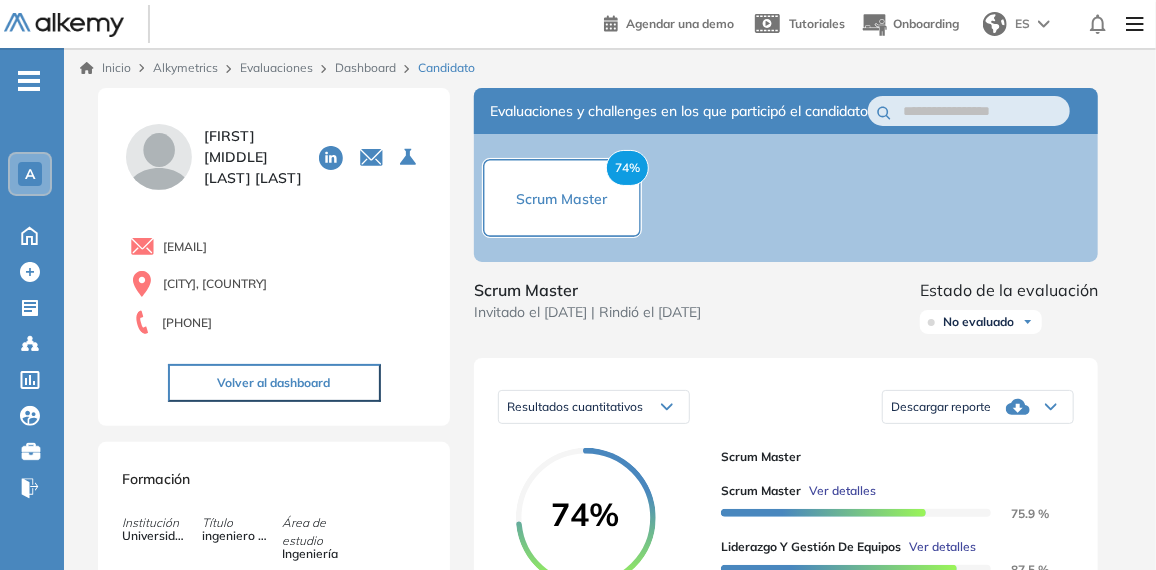 drag, startPoint x: 203, startPoint y: 139, endPoint x: 291, endPoint y: 168, distance: 92.65527 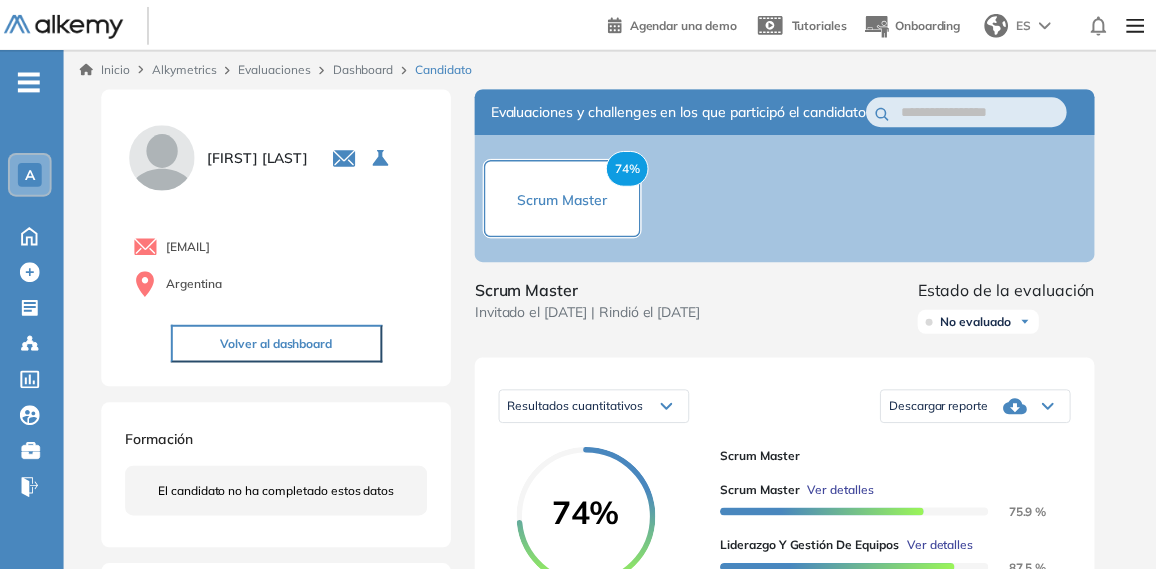 scroll, scrollTop: 0, scrollLeft: 0, axis: both 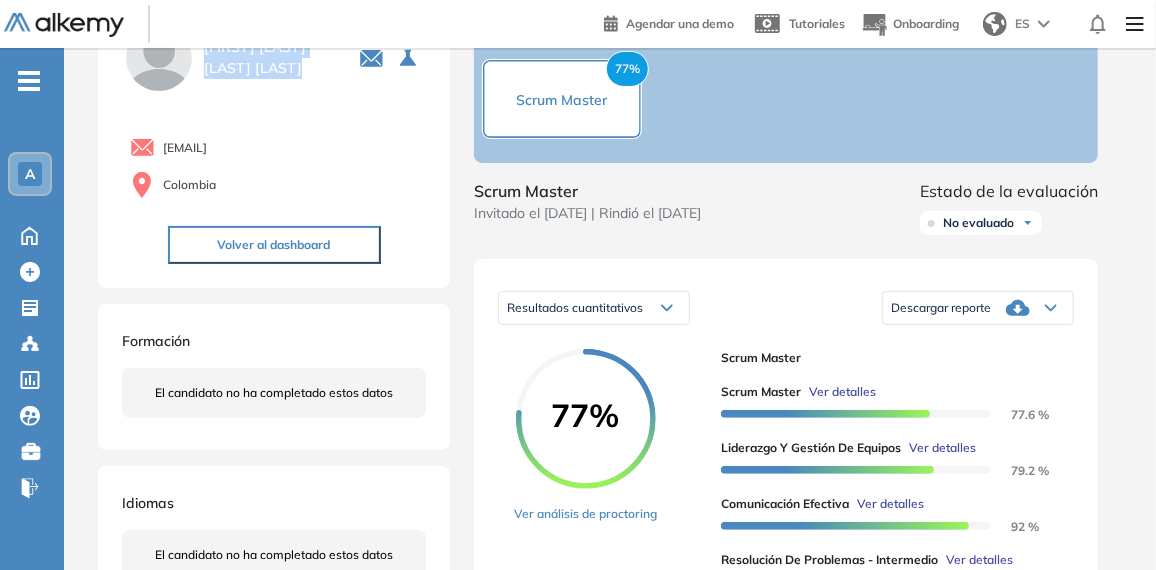 drag, startPoint x: 359, startPoint y: 146, endPoint x: 163, endPoint y: 155, distance: 196.20653 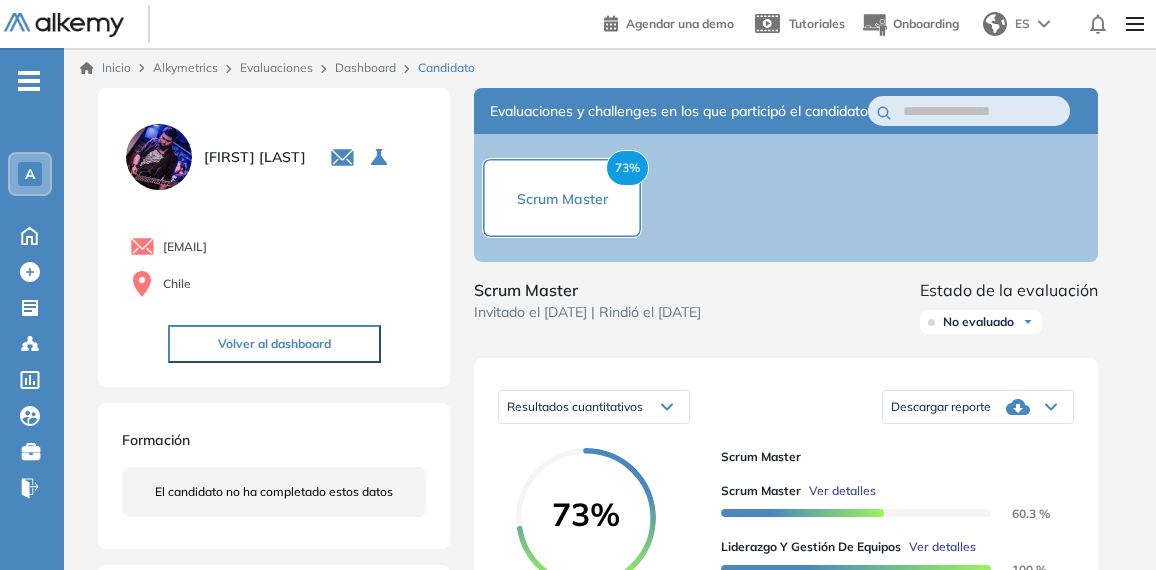 scroll, scrollTop: 0, scrollLeft: 0, axis: both 